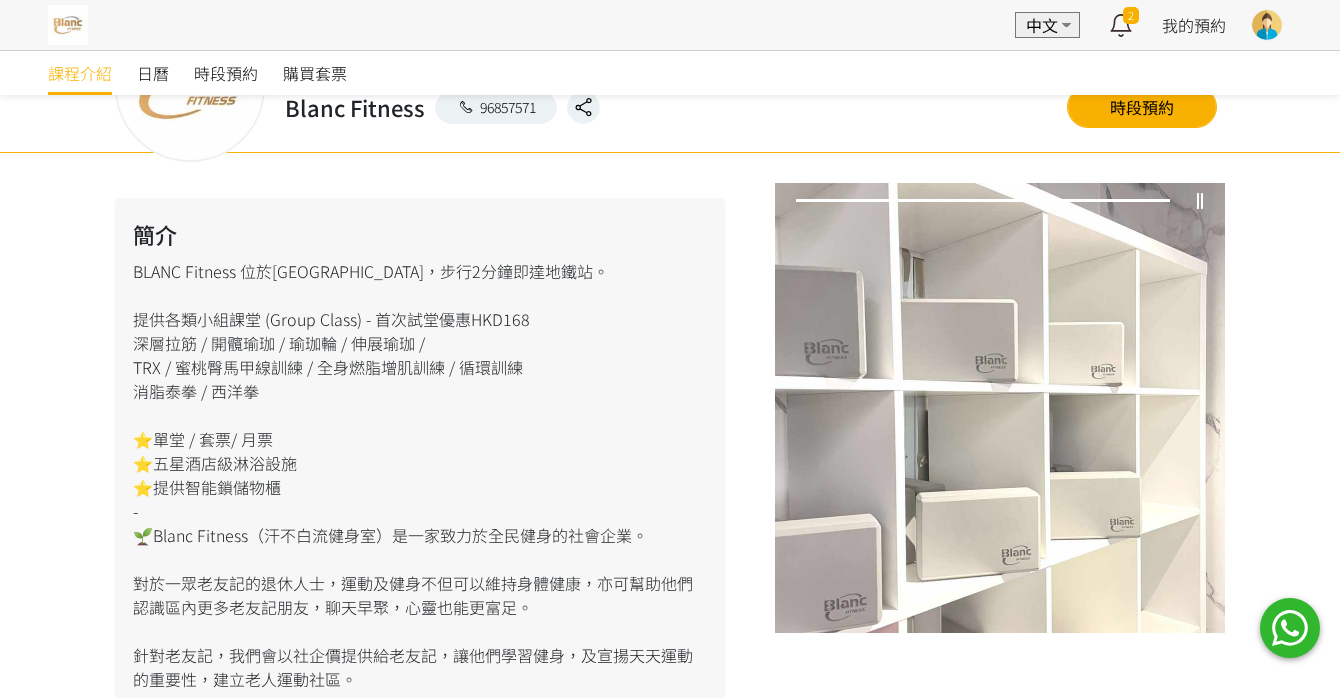 scroll, scrollTop: 282, scrollLeft: 0, axis: vertical 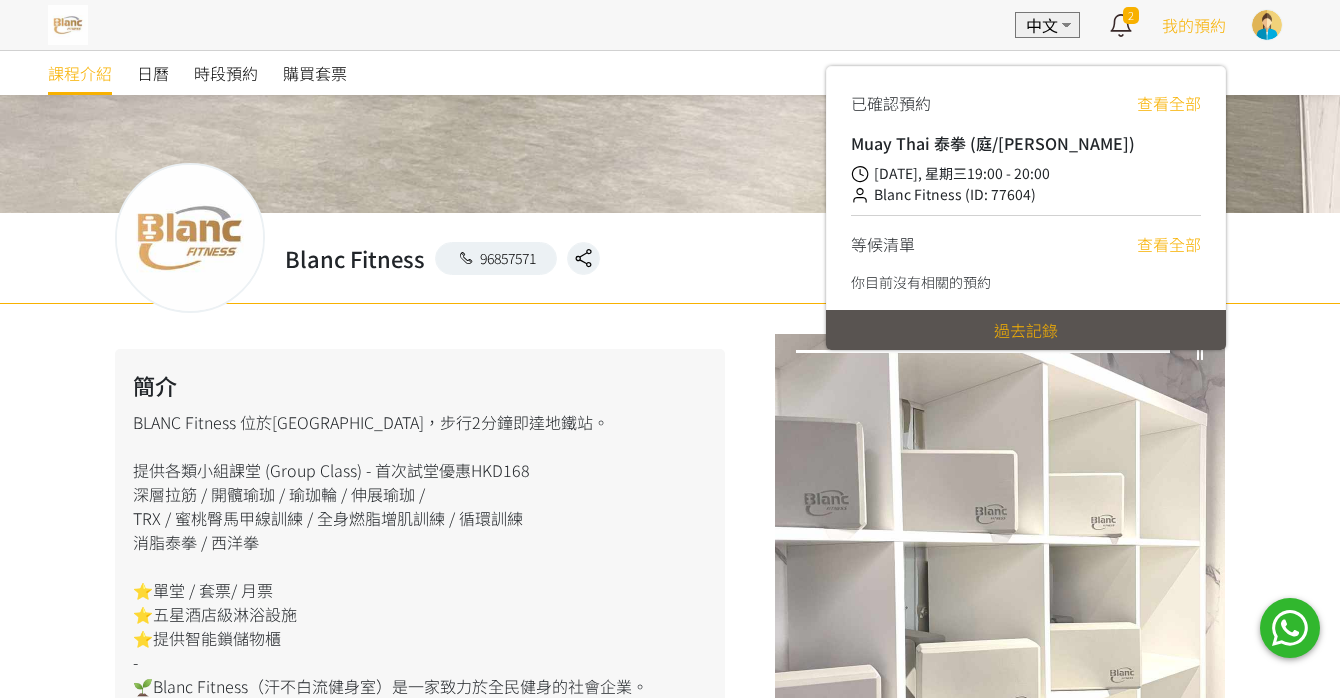 click on "我的預約" at bounding box center (1194, 25) 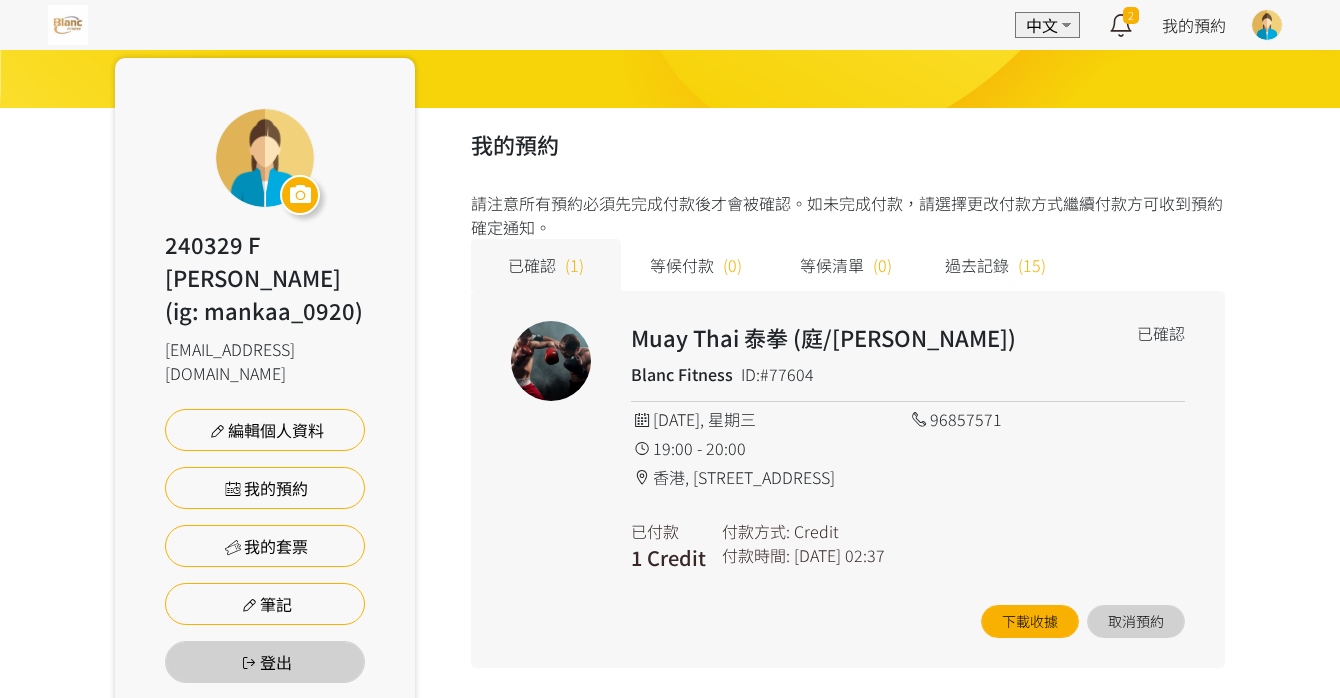 scroll, scrollTop: 95, scrollLeft: 0, axis: vertical 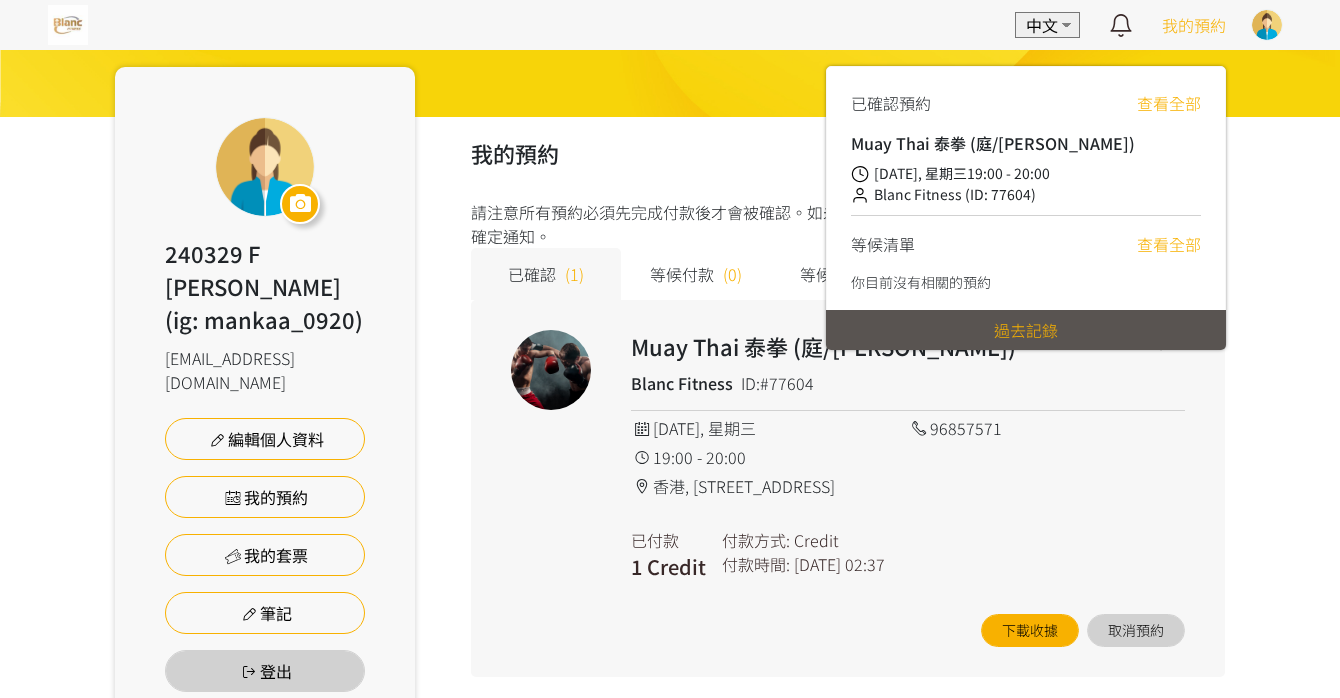click on "我的預約" at bounding box center (1194, 25) 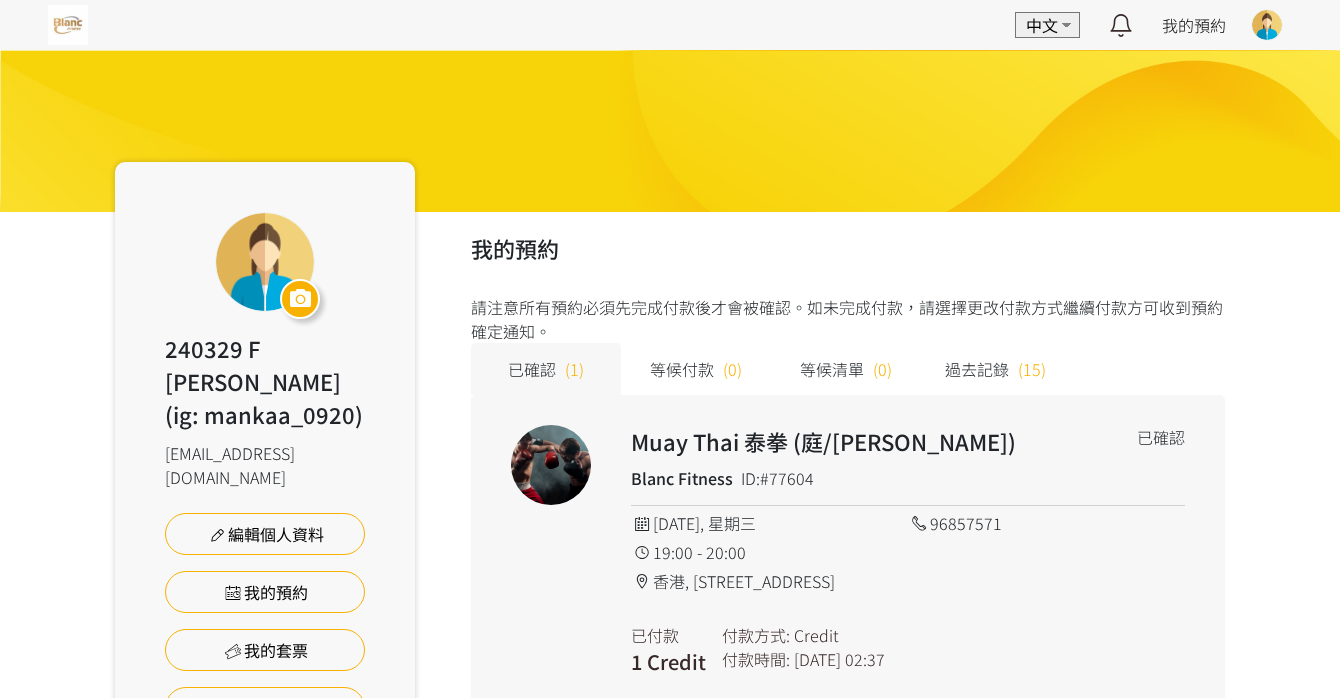scroll, scrollTop: 0, scrollLeft: 0, axis: both 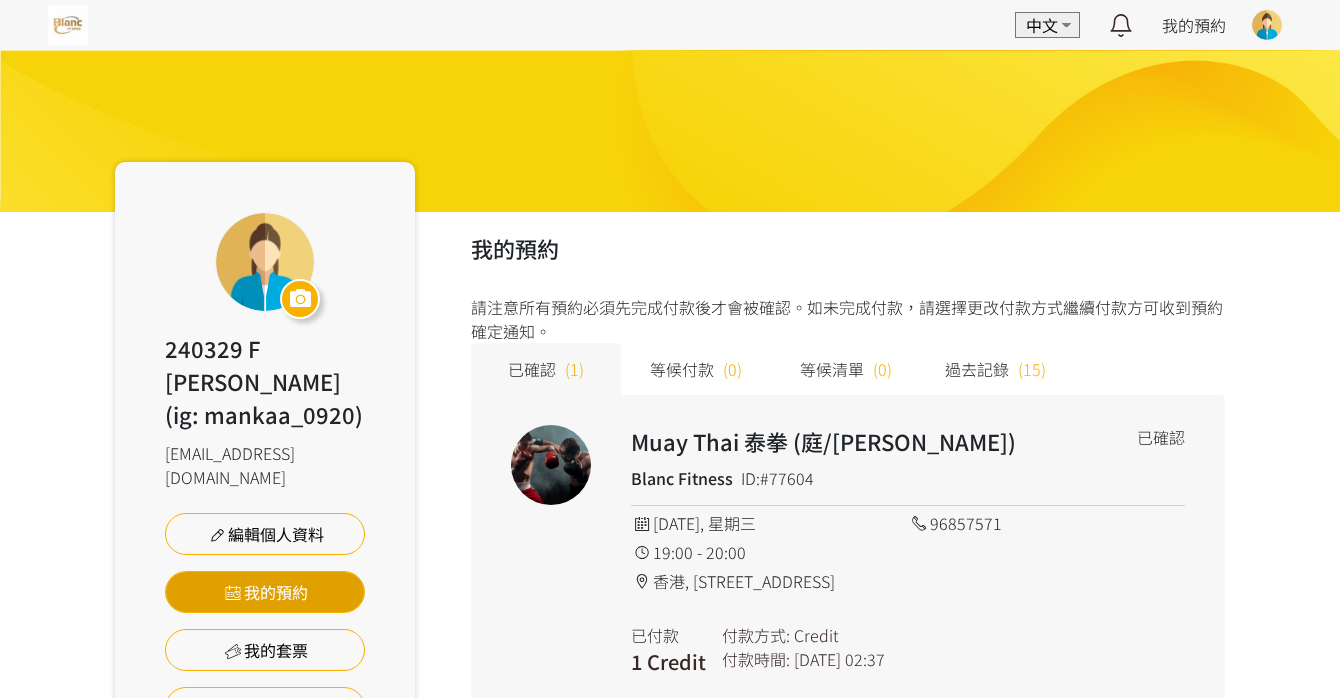 click on "我的預約" at bounding box center [265, 592] 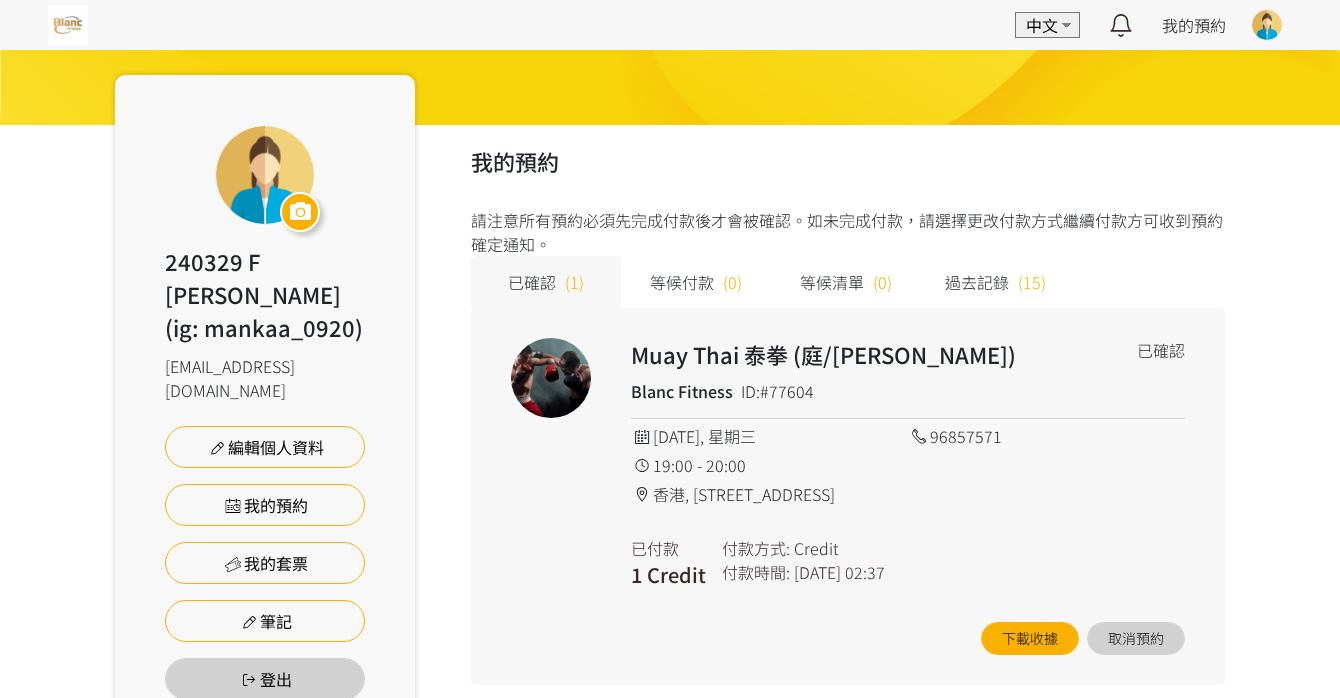 scroll, scrollTop: 0, scrollLeft: 0, axis: both 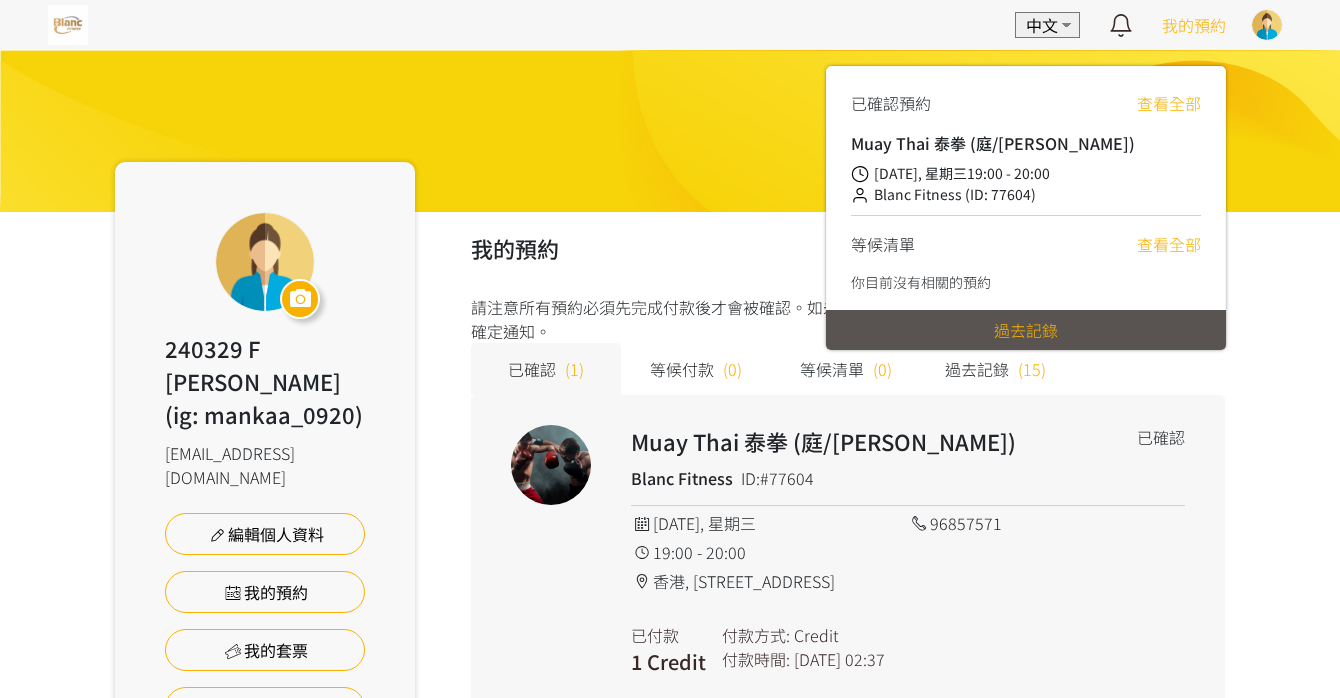 click on "過去記錄" at bounding box center (1026, 330) 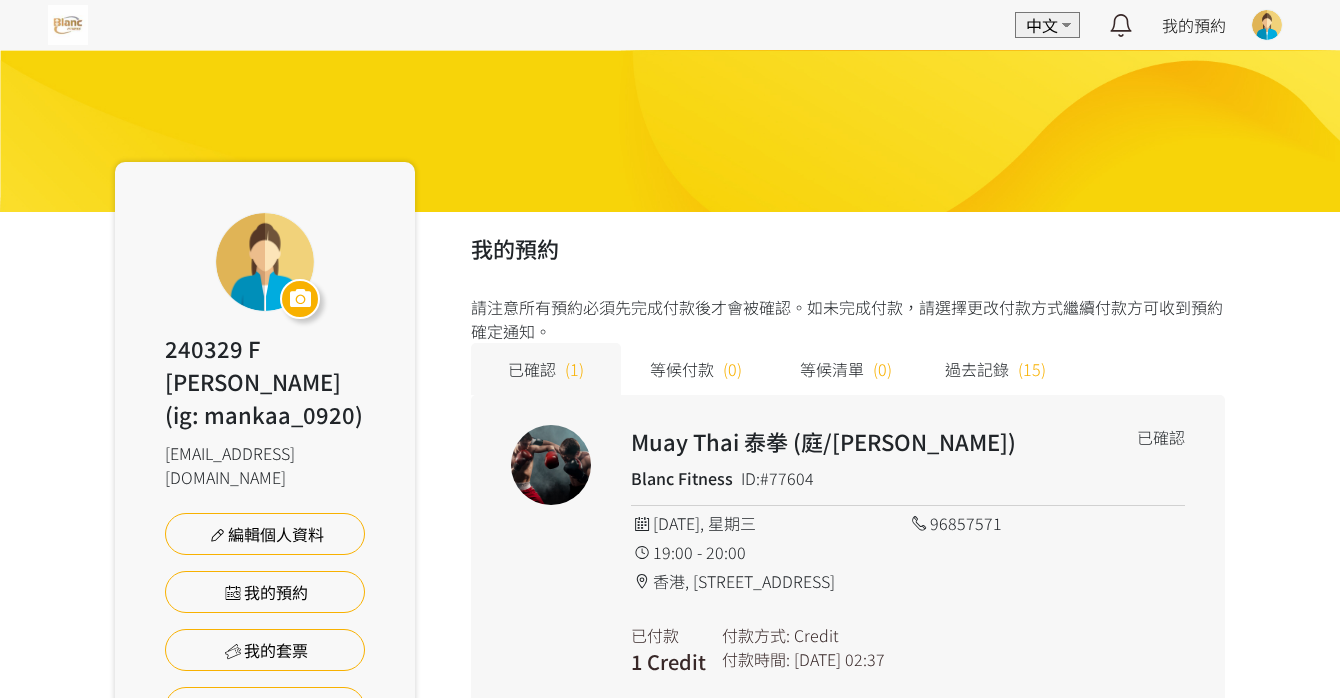 click on "過去記錄   (15)" at bounding box center (996, 369) 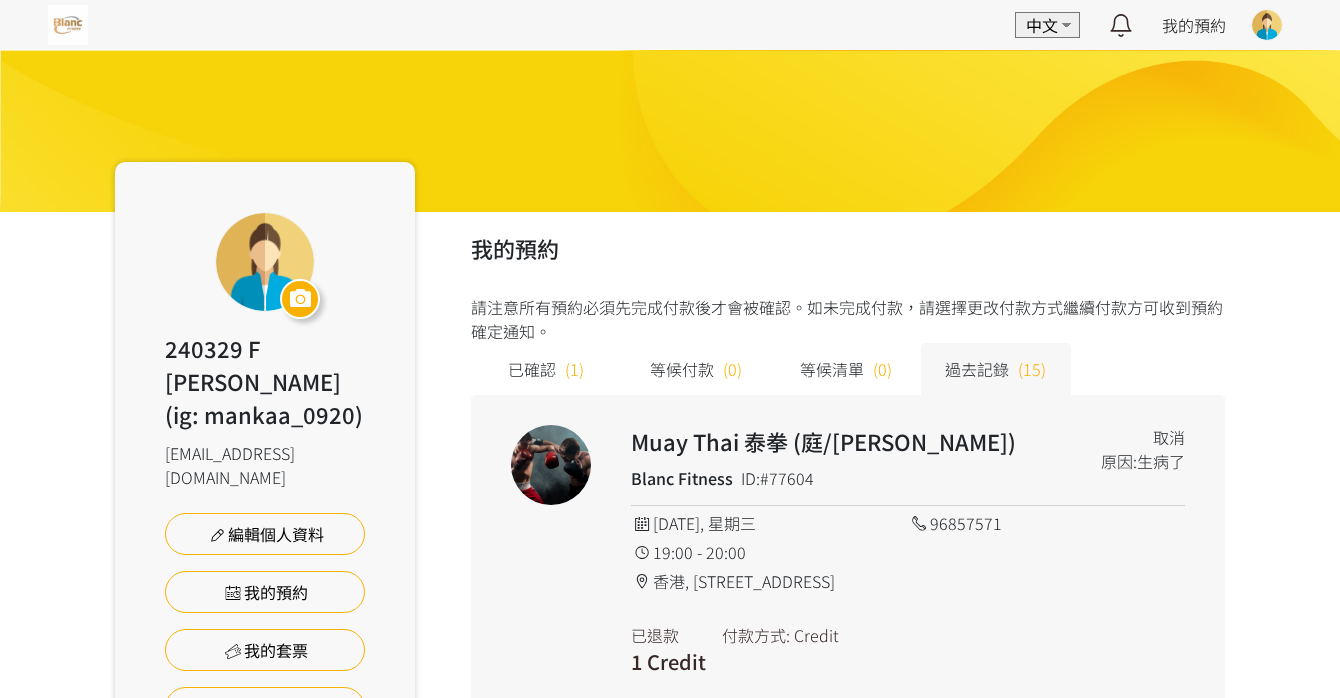 click on "過去記錄   (15)" at bounding box center (996, 369) 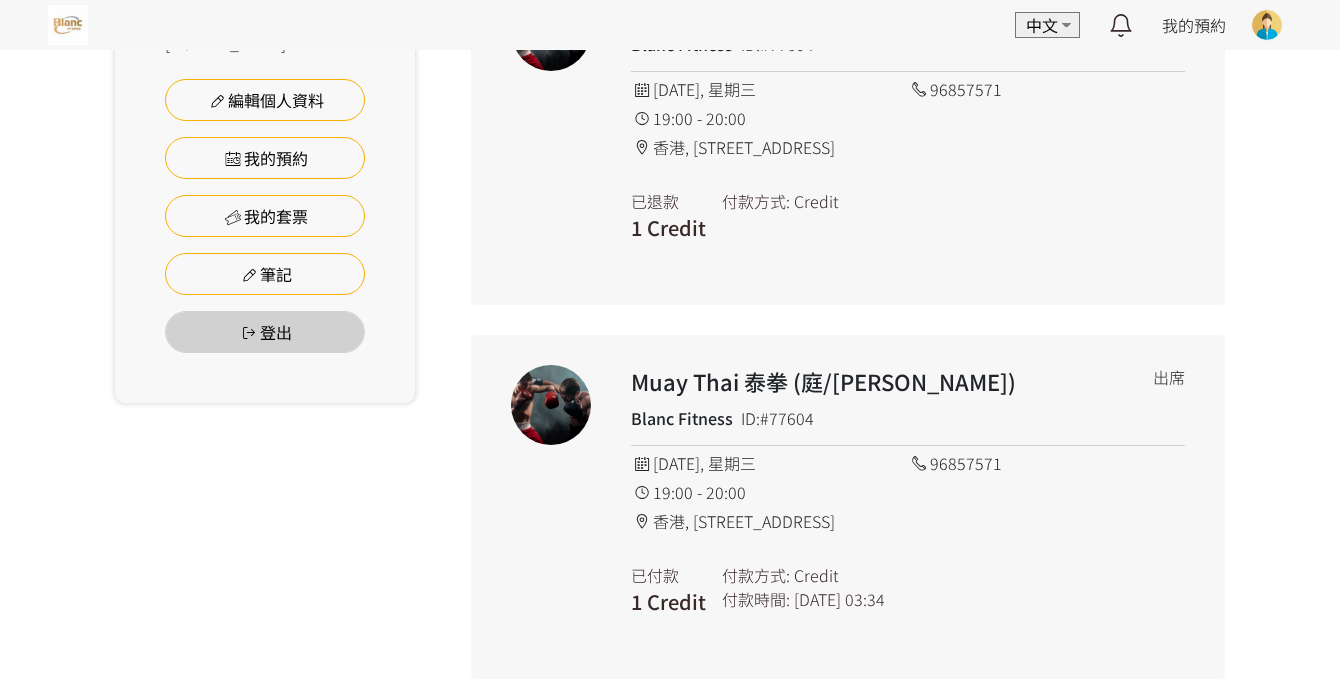 scroll, scrollTop: 283, scrollLeft: 0, axis: vertical 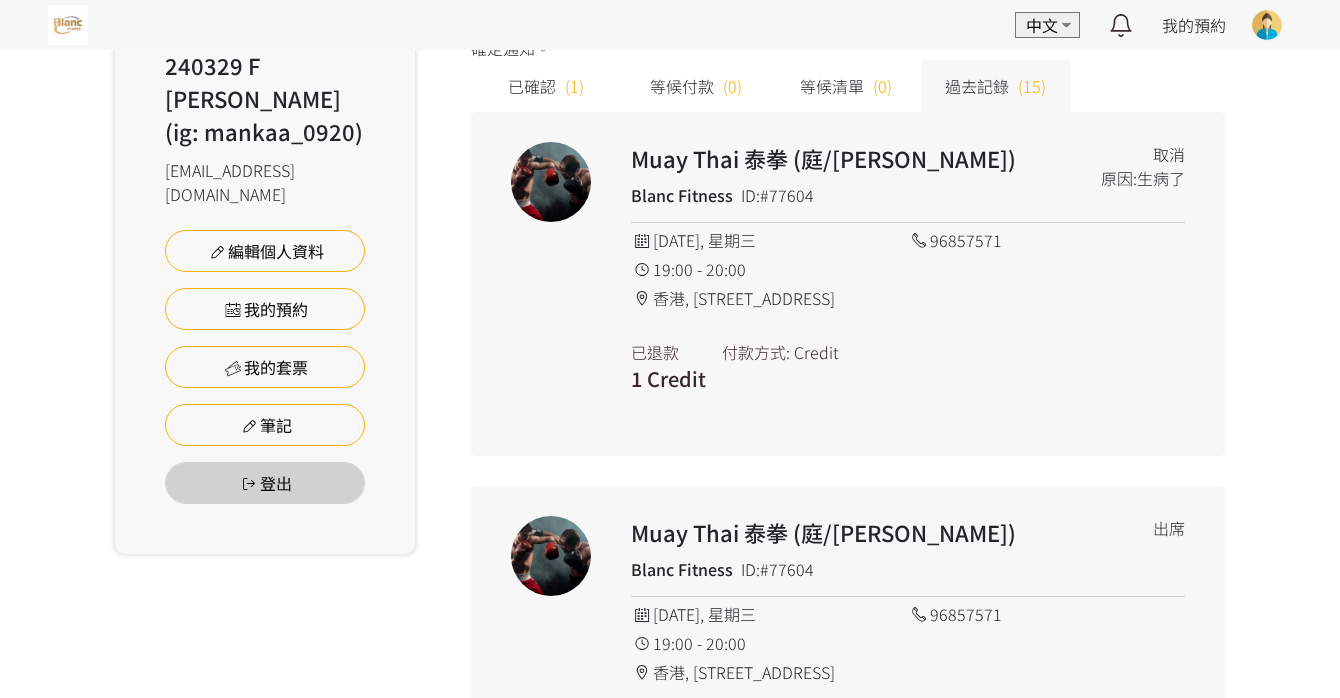 click on "已確認" at bounding box center [532, 86] 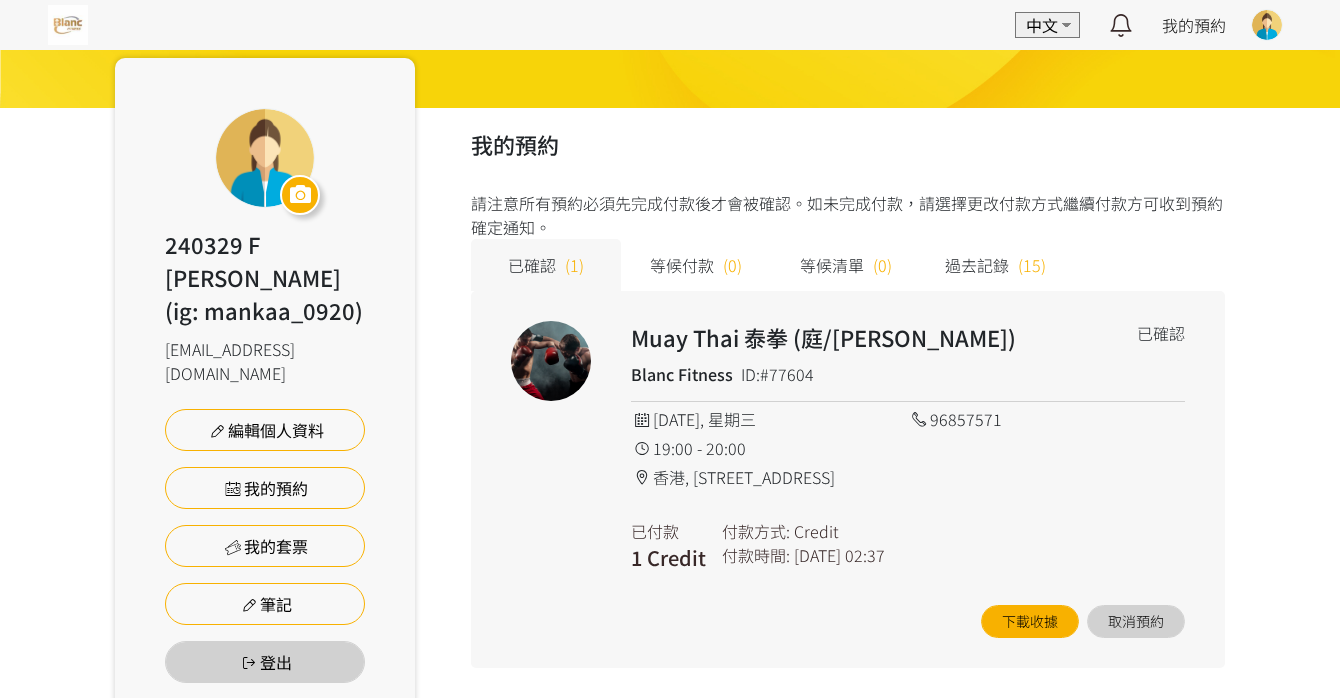 scroll, scrollTop: 0, scrollLeft: 0, axis: both 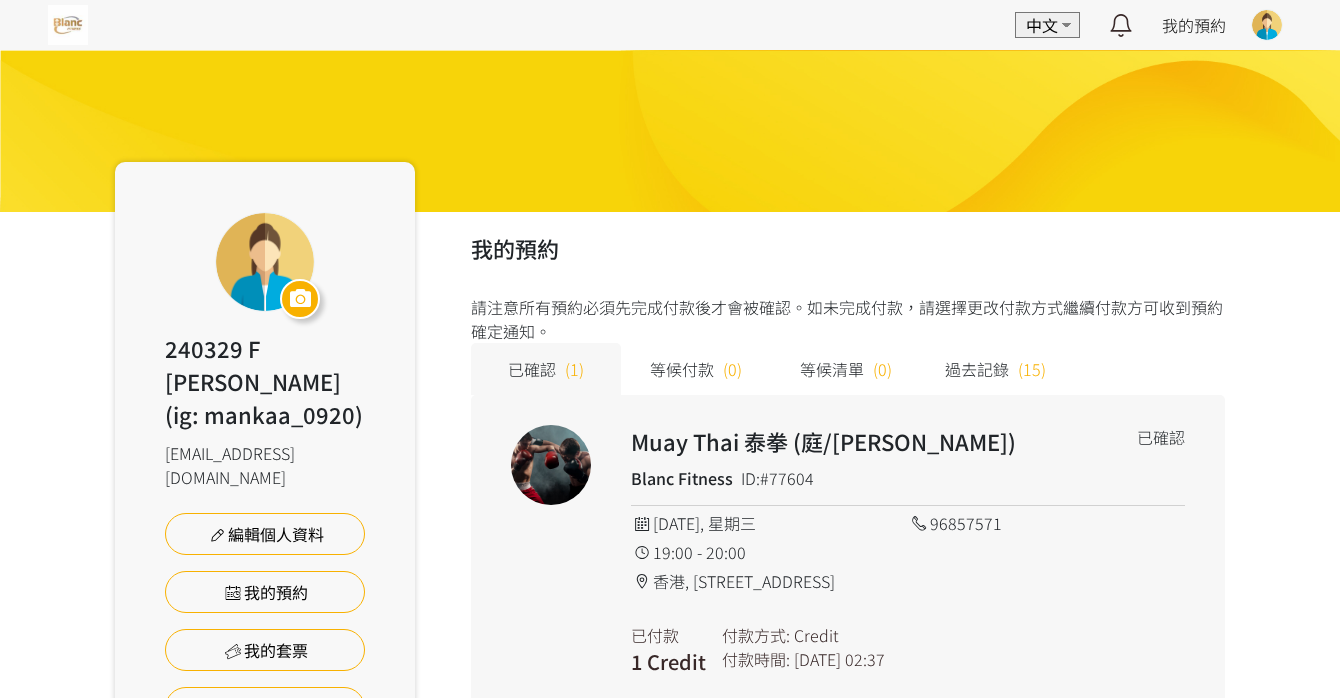 click at bounding box center (68, 25) 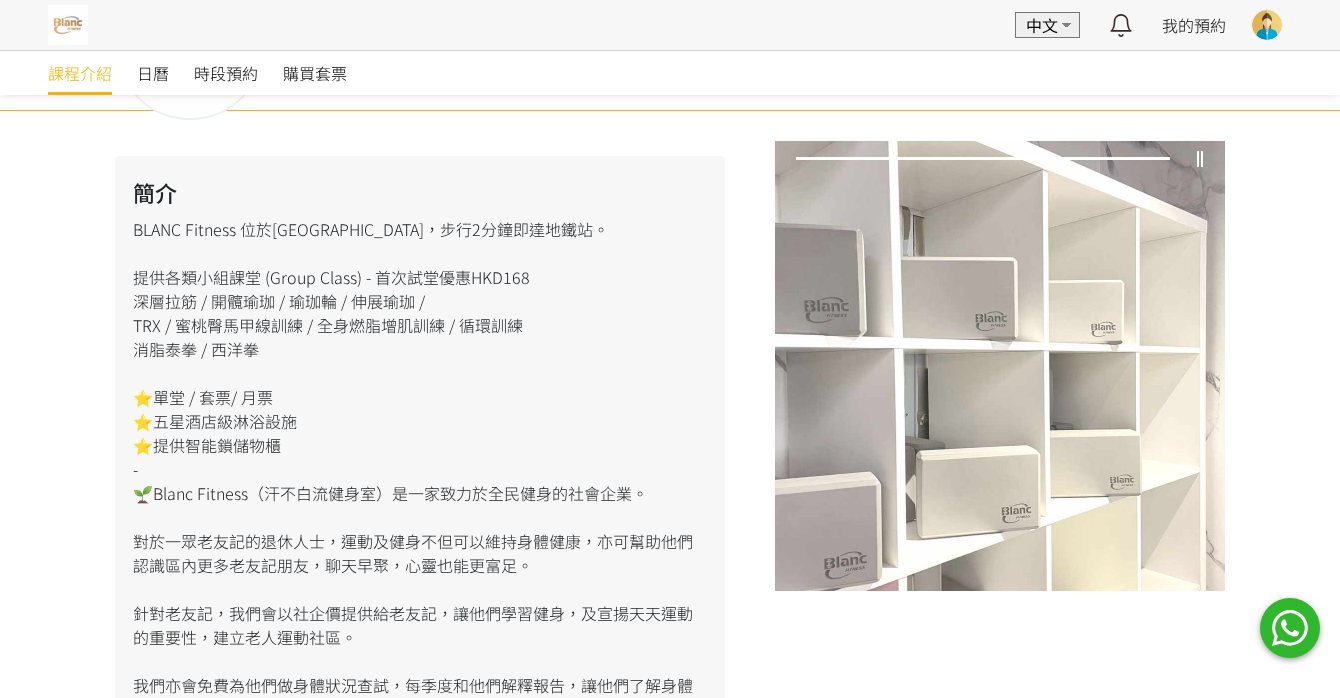 scroll, scrollTop: 169, scrollLeft: 0, axis: vertical 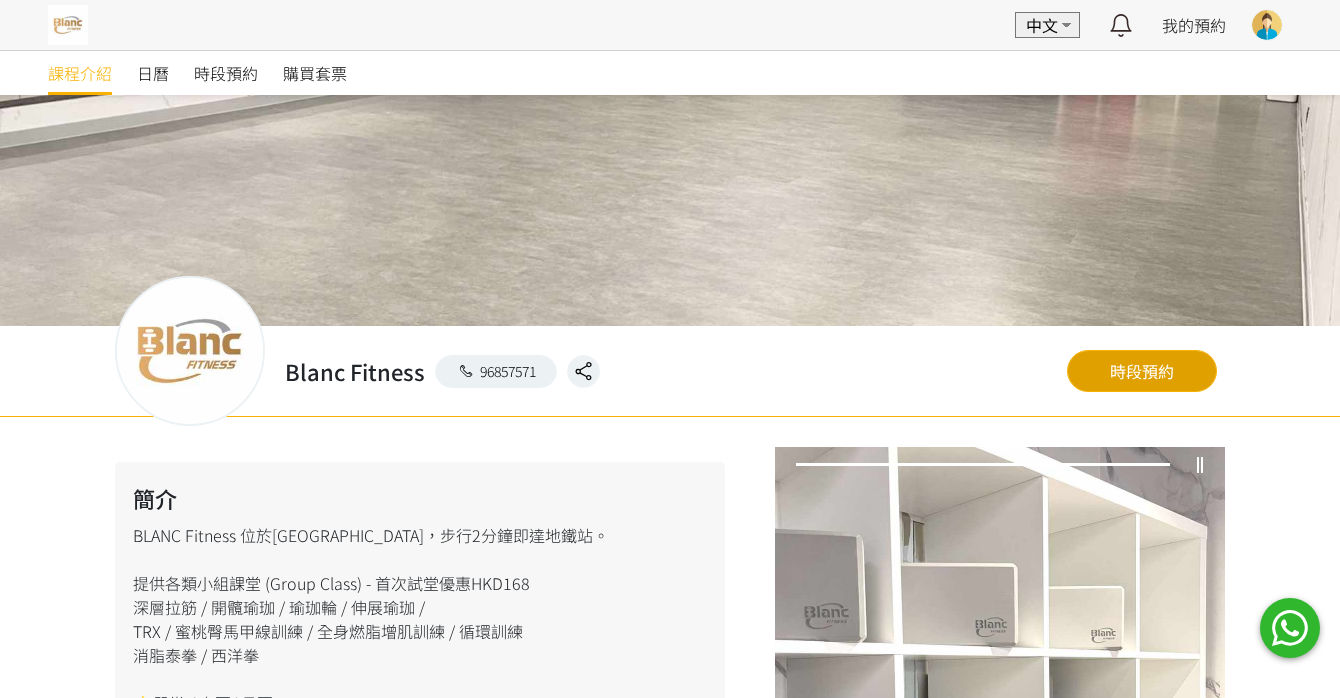 click on "時段預約" at bounding box center (1142, 371) 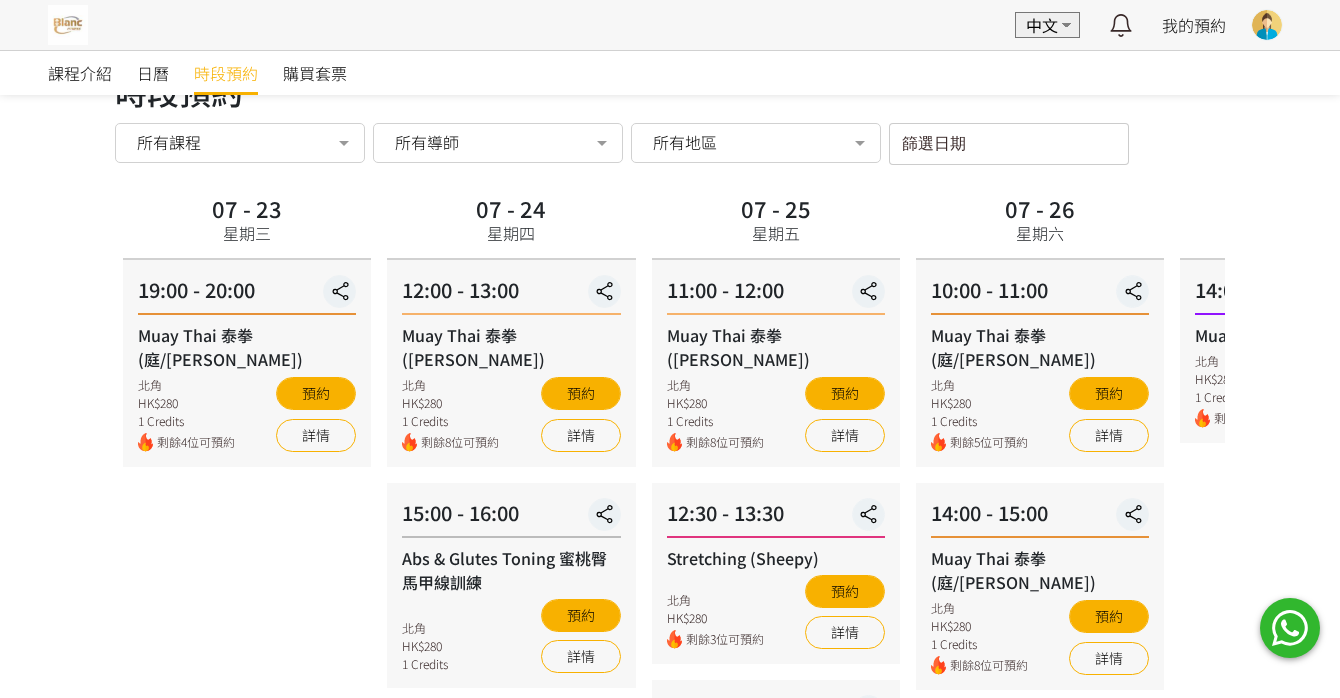 scroll, scrollTop: 0, scrollLeft: 0, axis: both 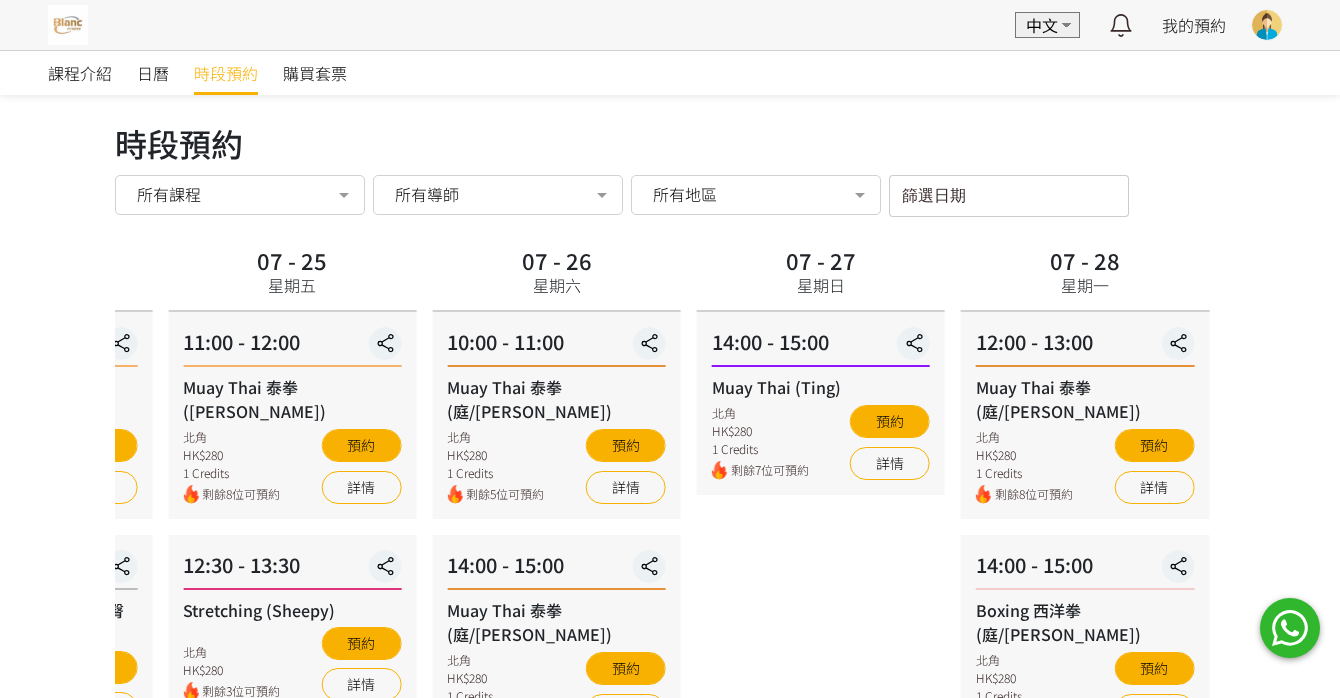 click on "10:00 - 11:00" at bounding box center (556, 347) 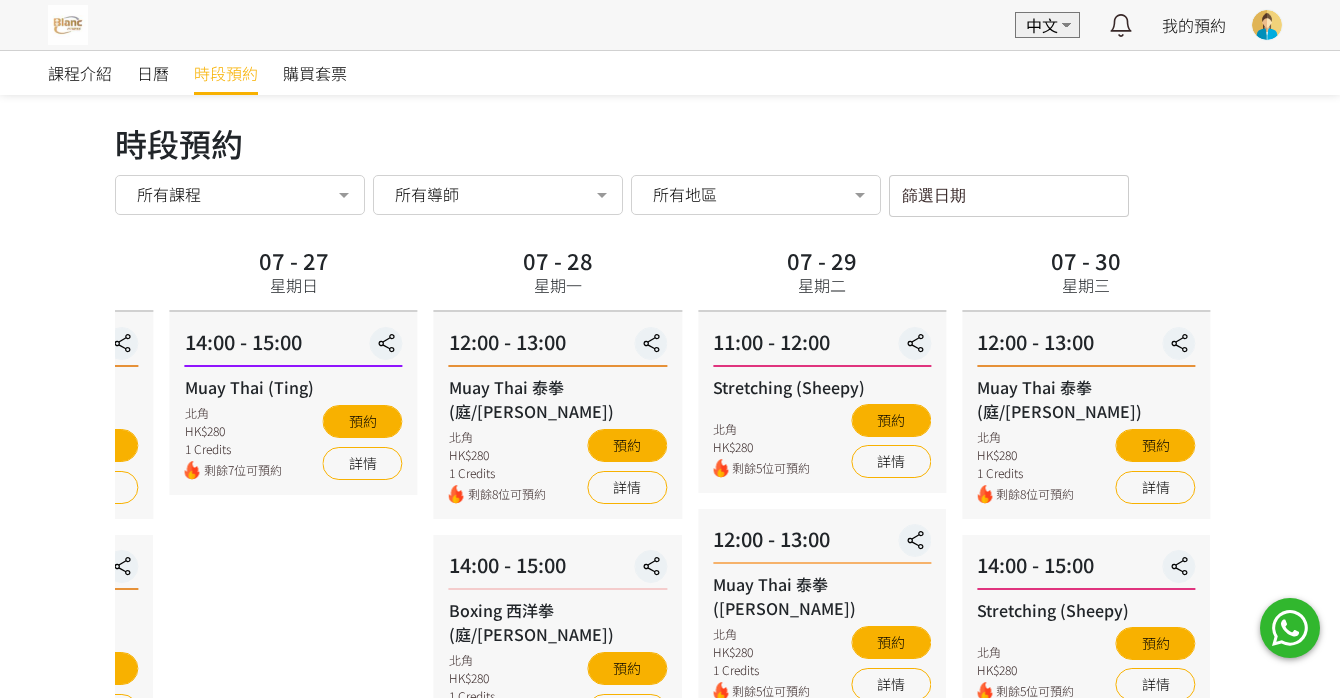 click on "Muay Thai 泰拳 (庭/Nick)
北角
HK$280
1 Credits
剩餘8位可預約
預約
詳情" at bounding box center (558, 439) 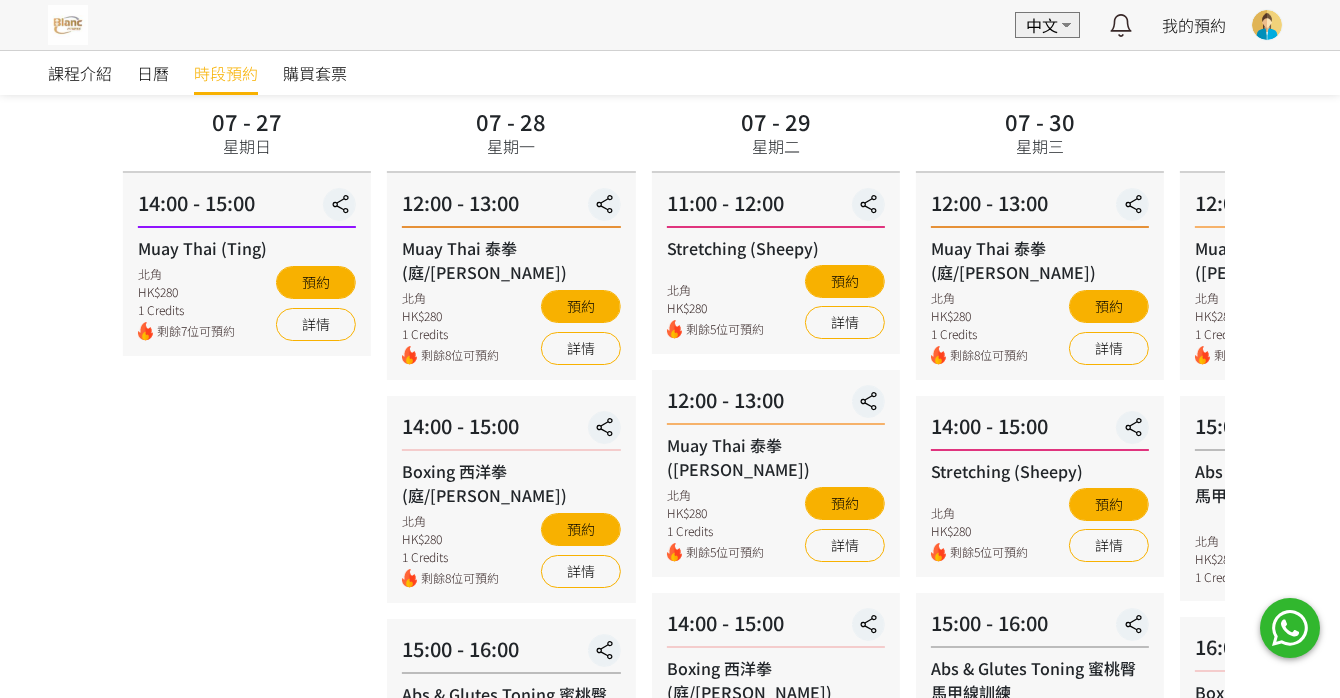 scroll, scrollTop: 134, scrollLeft: 0, axis: vertical 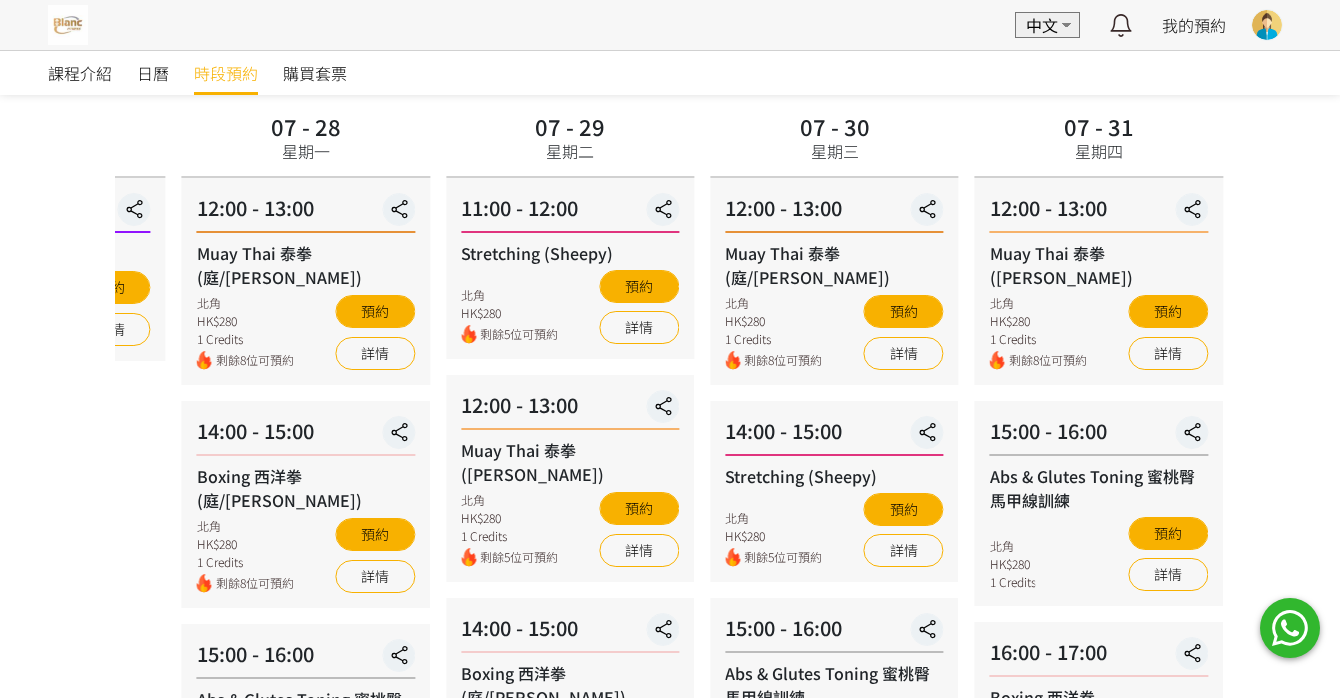 click on "07 -
30
星期三
12:00 - 13:00
Muay Thai 泰拳 (庭/Nick)
北角
HK$280
1 Credits
剩餘8位可預約
預約
詳情
14:00 - 15:00
Stretching (Sheepy)
北角
HK$280       剩餘5位可預約
預約
詳情
15:00 - 16:00
Abs & Glutes Toning 蜜桃臀馬甲線訓練
北角
HK$280
1 Credits
預約
詳情
19:00 - 20:00
Muay Thai 泰拳 (庭/Nick)
北角
HK$280
1 Credits
剩餘7位可預約
已預約
詳情
20:30 - 21:30
Deep Stretching 深層拉筋
北角
HK$280" at bounding box center [834, 790] 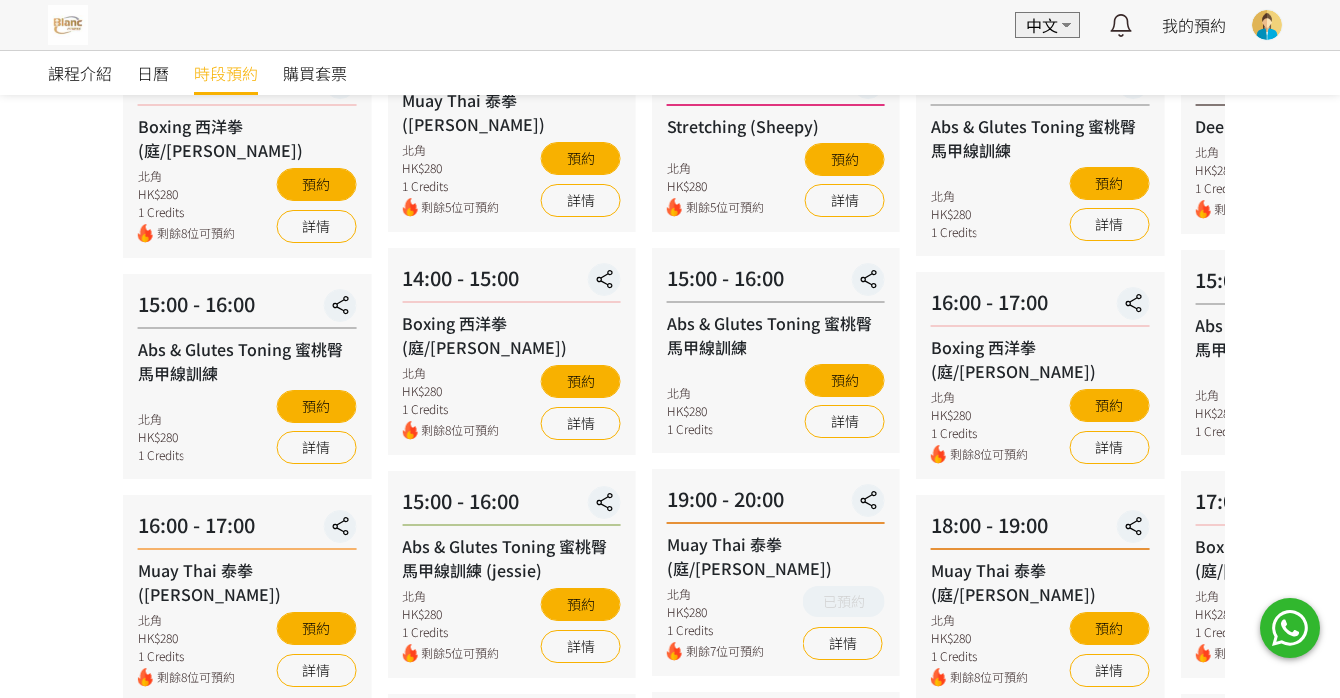 scroll, scrollTop: 516, scrollLeft: 0, axis: vertical 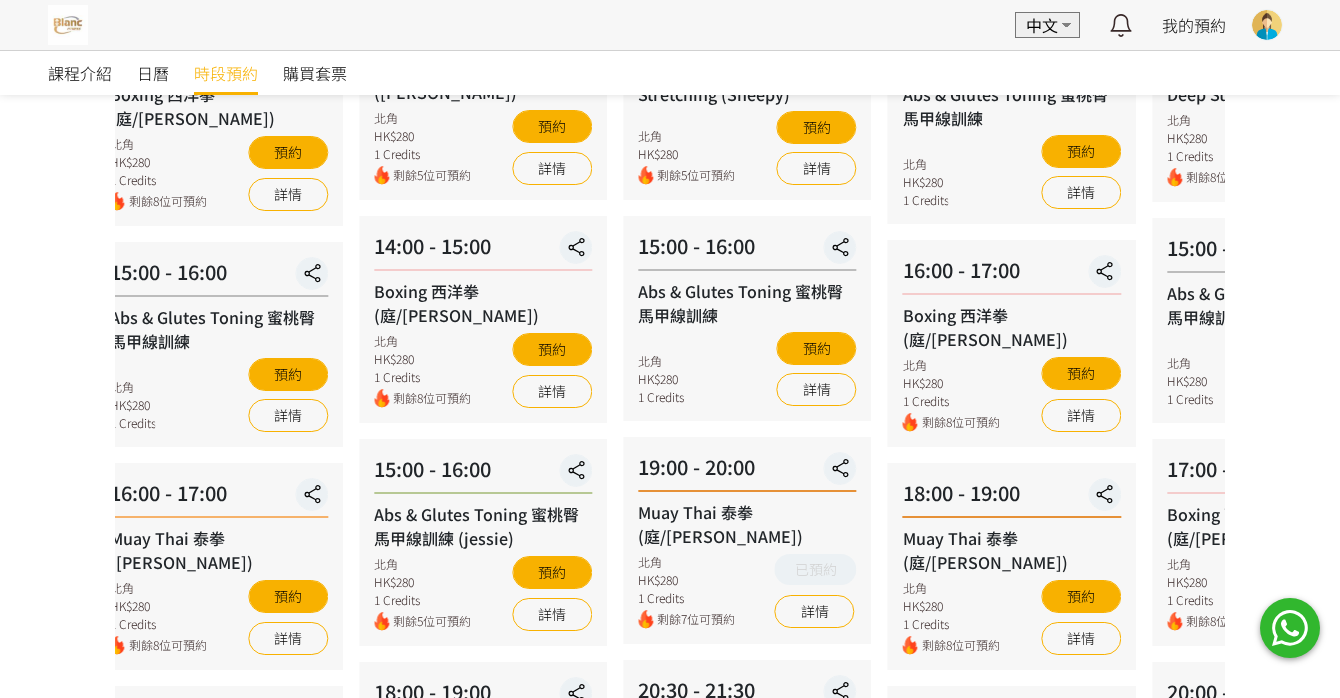 click on "07 -
30
星期三
12:00 - 13:00
Muay Thai 泰拳 (庭/Nick)
北角
HK$280
1 Credits
剩餘8位可預約
預約
詳情
14:00 - 15:00
Stretching (Sheepy)
北角
HK$280       剩餘5位可預約
預約
詳情
15:00 - 16:00
Abs & Glutes Toning 蜜桃臀馬甲線訓練
北角
HK$280
1 Credits
預約
詳情
19:00 - 20:00
Muay Thai 泰拳 (庭/Nick)
北角
HK$280
1 Credits
剩餘7位可預約
已預約
詳情
20:30 - 21:30
Deep Stretching 深層拉筋
北角
HK$280" at bounding box center (747, 408) 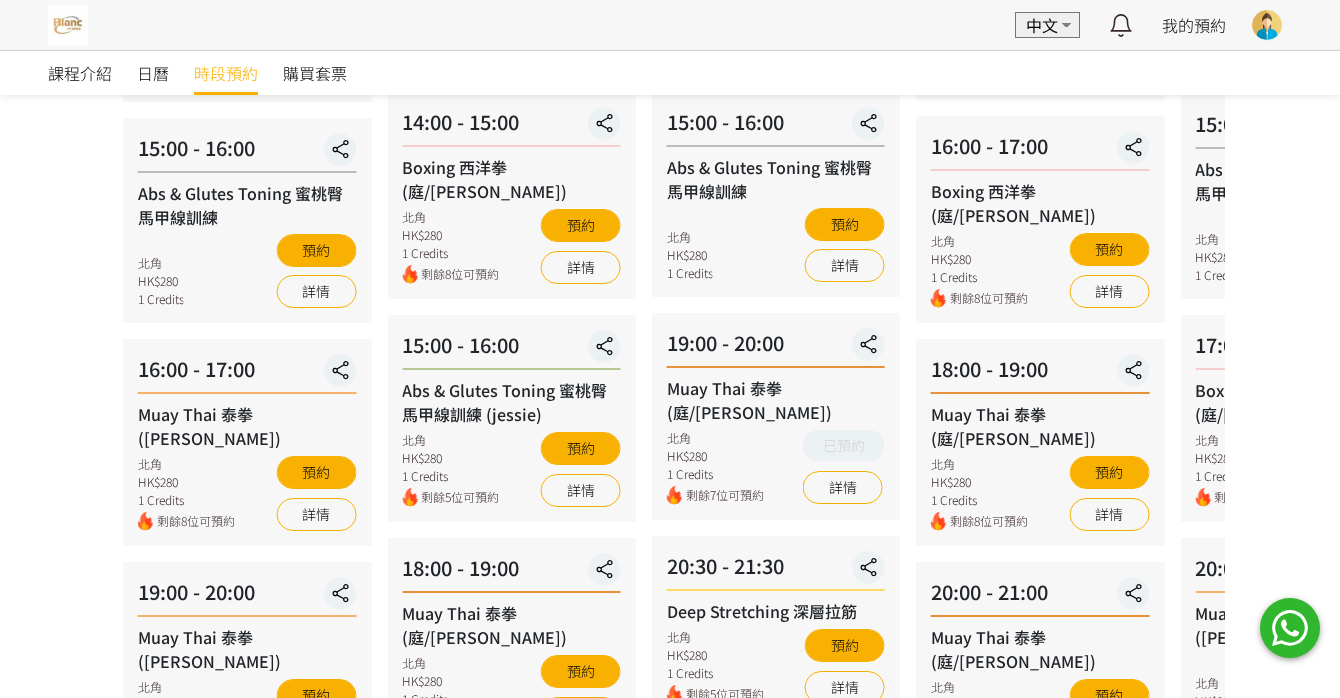 scroll, scrollTop: 658, scrollLeft: 0, axis: vertical 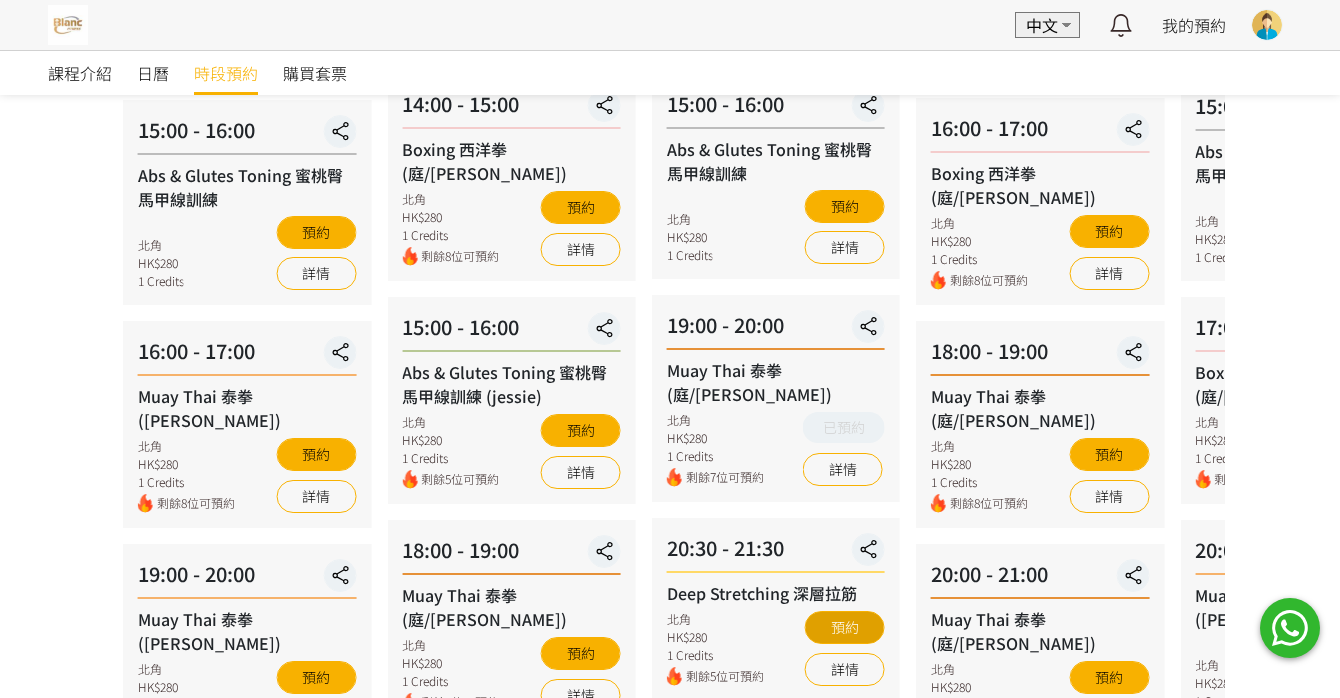 click on "預約" at bounding box center [845, 627] 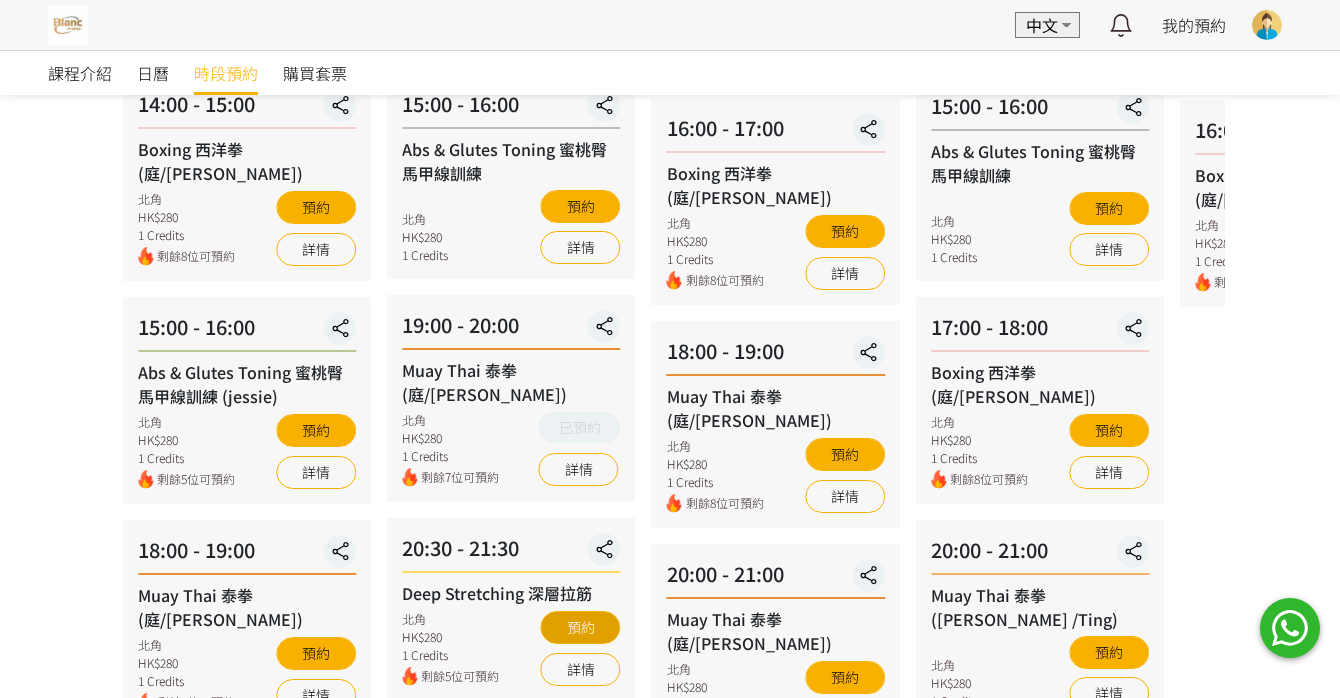 click on "預約" at bounding box center (581, 627) 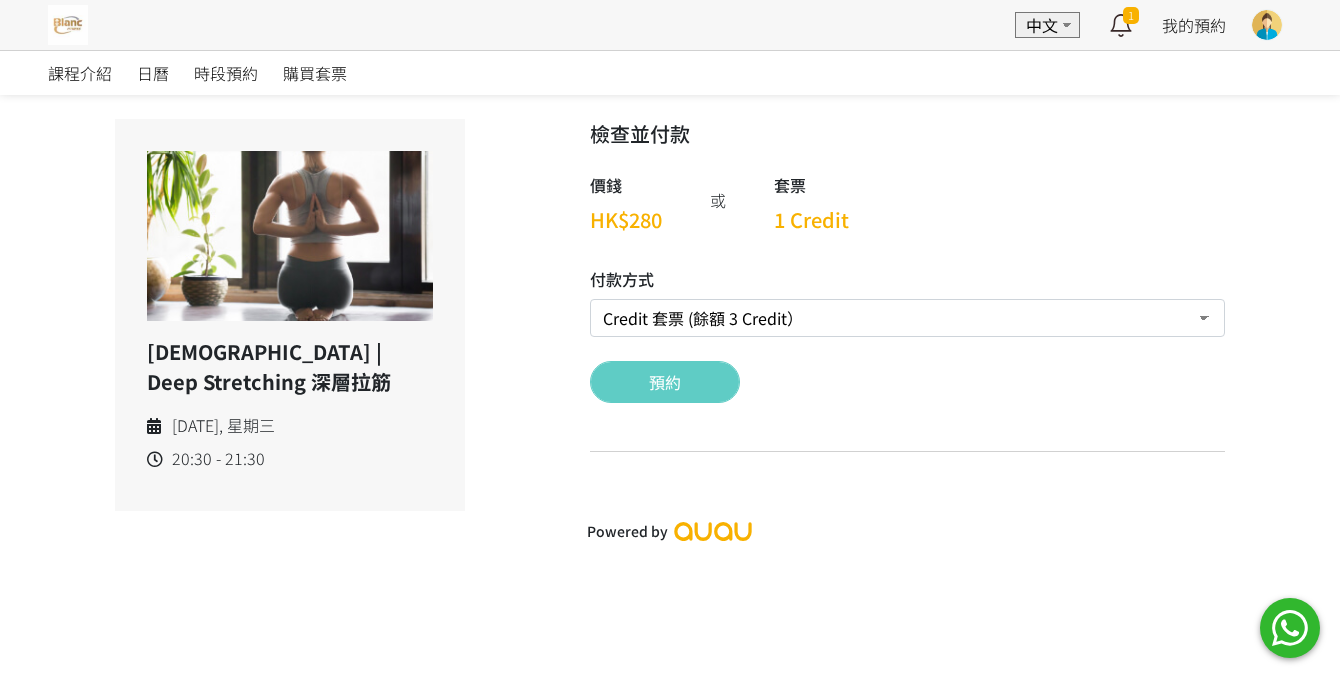 scroll, scrollTop: 0, scrollLeft: 0, axis: both 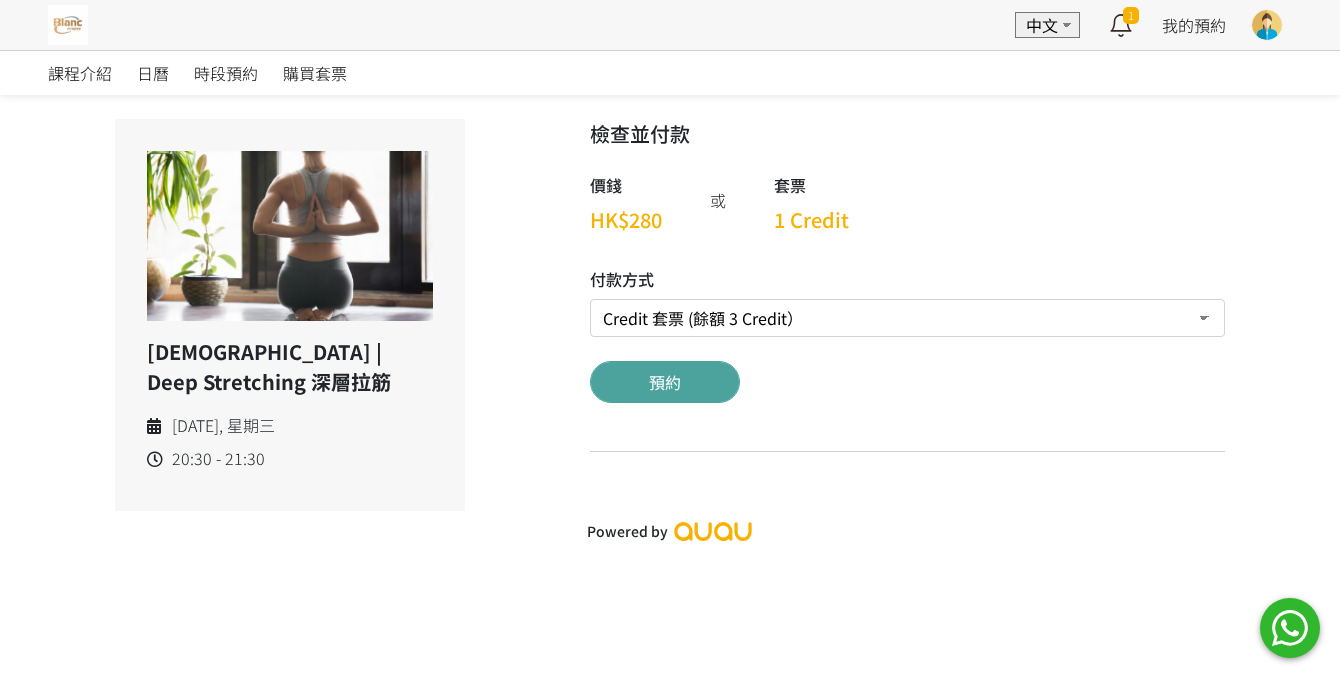 click on "預約" at bounding box center (665, 382) 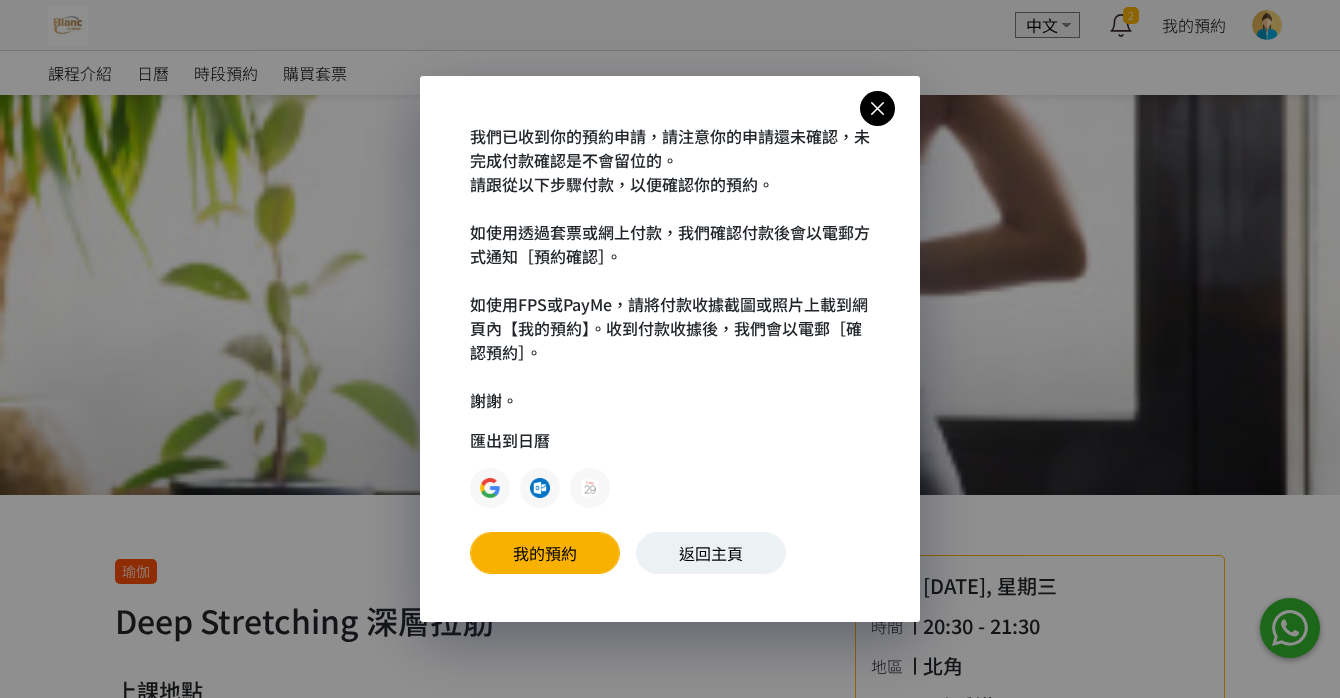scroll, scrollTop: 0, scrollLeft: 0, axis: both 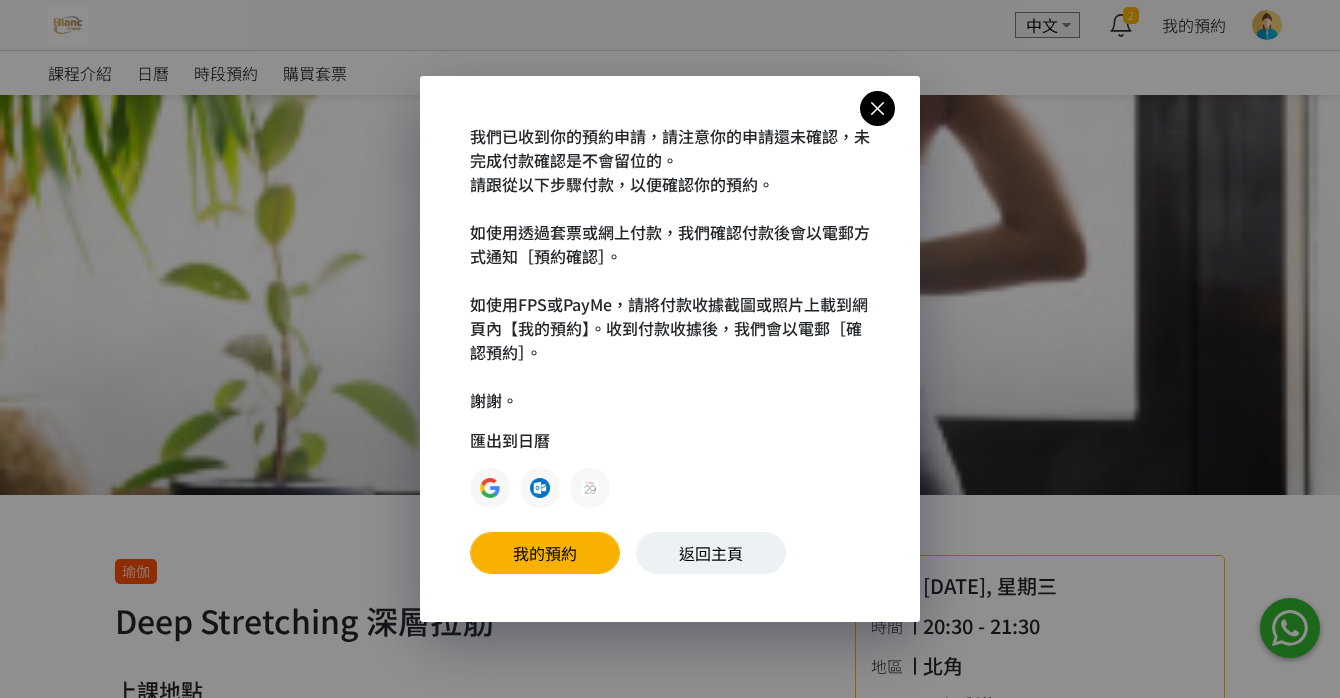 click at bounding box center (877, 108) 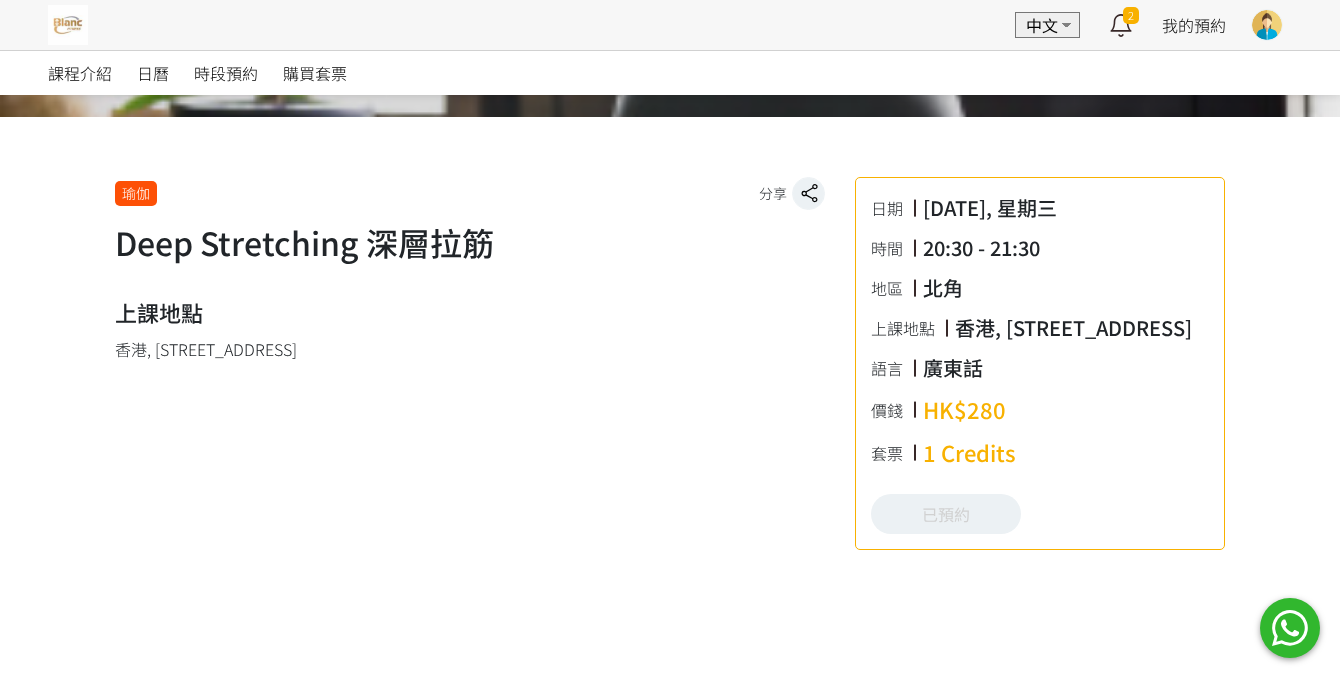 scroll, scrollTop: 129, scrollLeft: 0, axis: vertical 